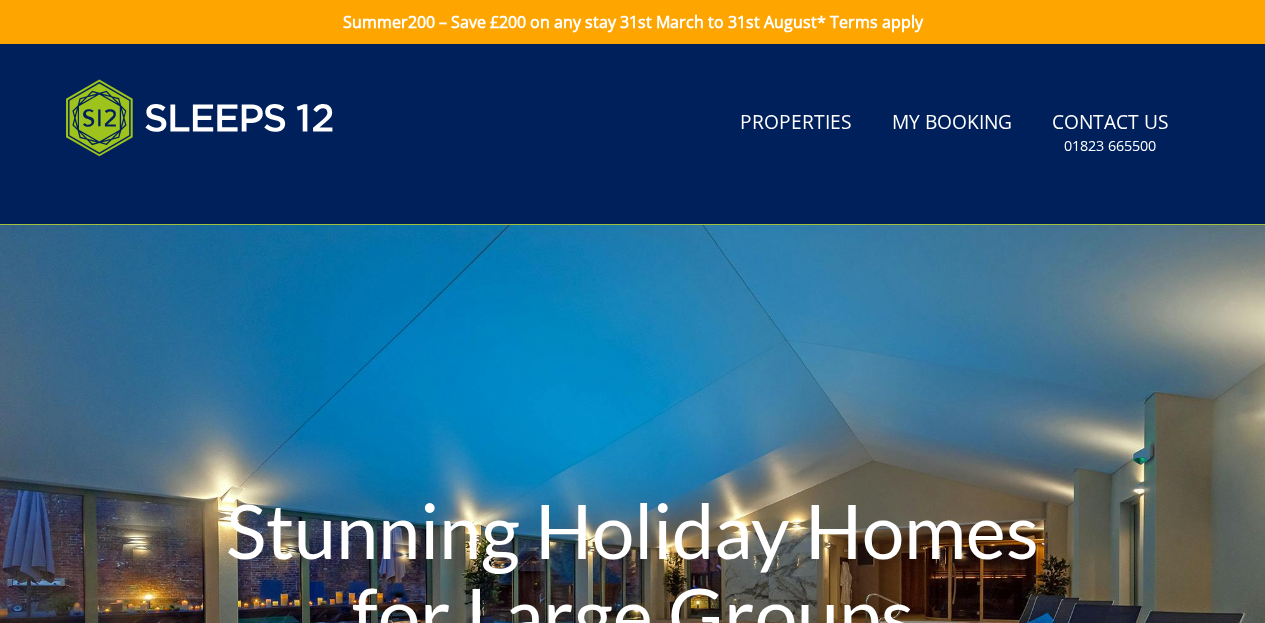 scroll, scrollTop: 0, scrollLeft: 0, axis: both 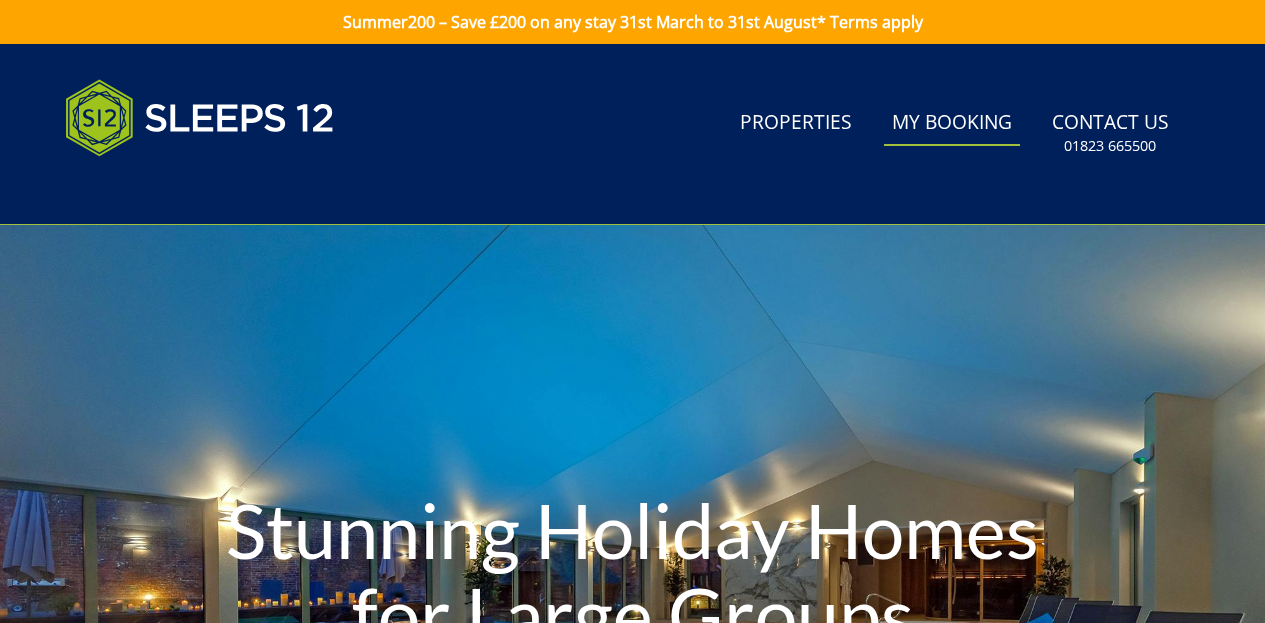 click on "My Booking" at bounding box center (952, 123) 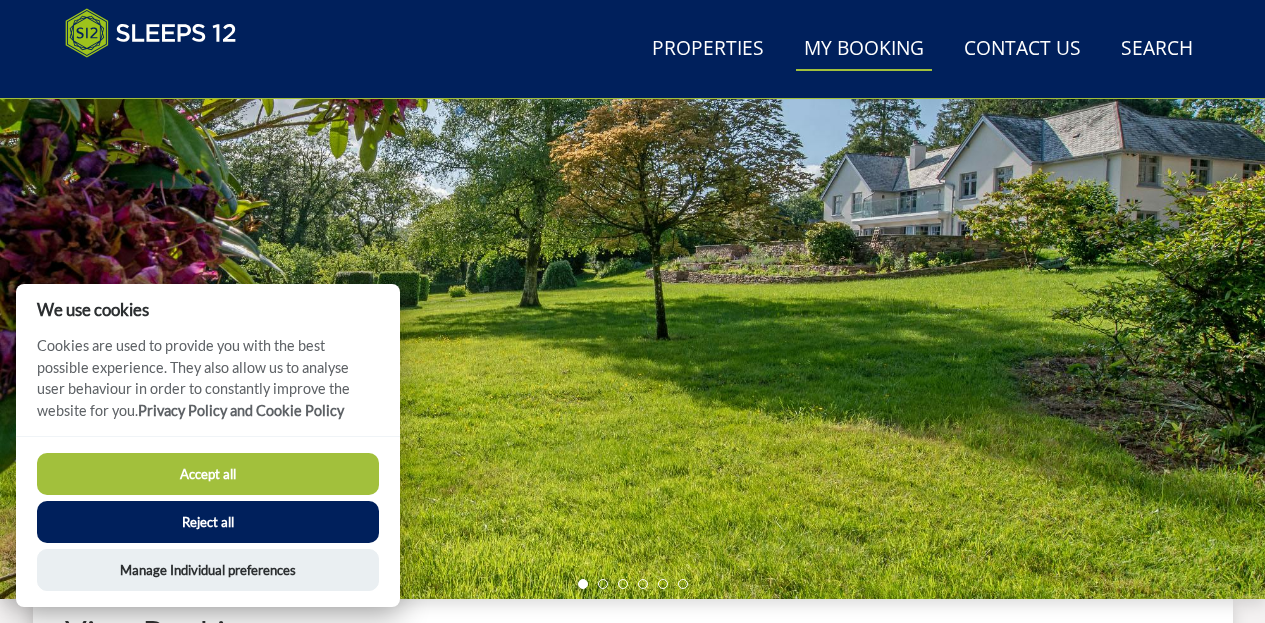 scroll, scrollTop: 255, scrollLeft: 0, axis: vertical 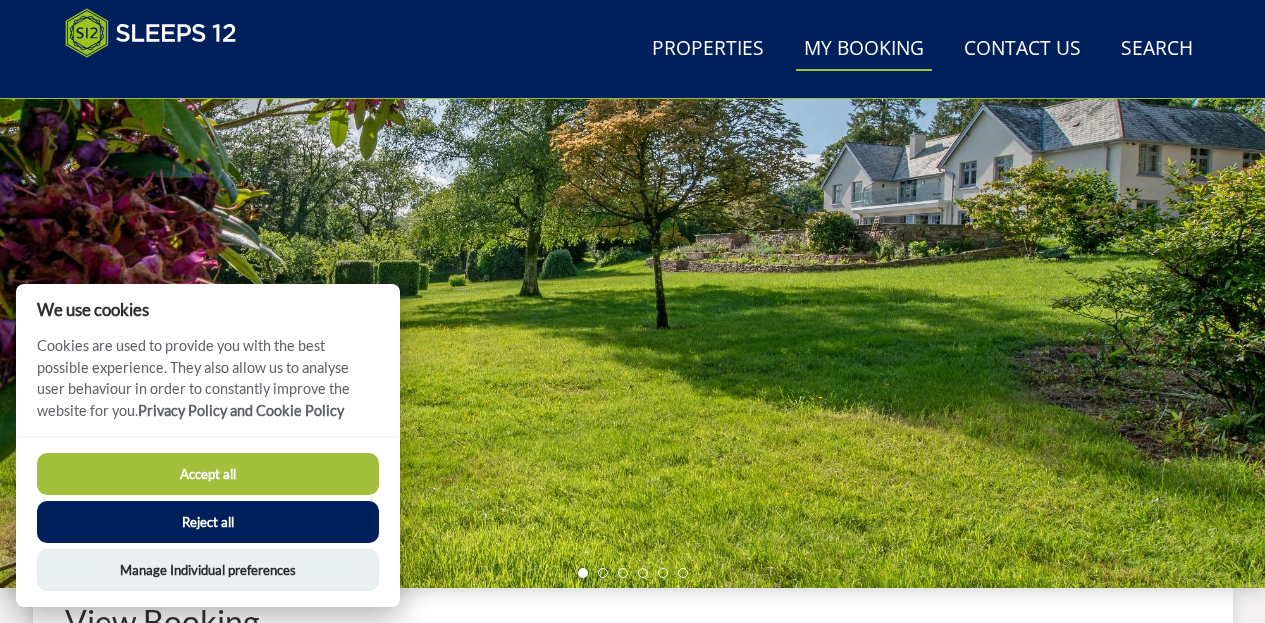 click on "Reject all" at bounding box center [208, 522] 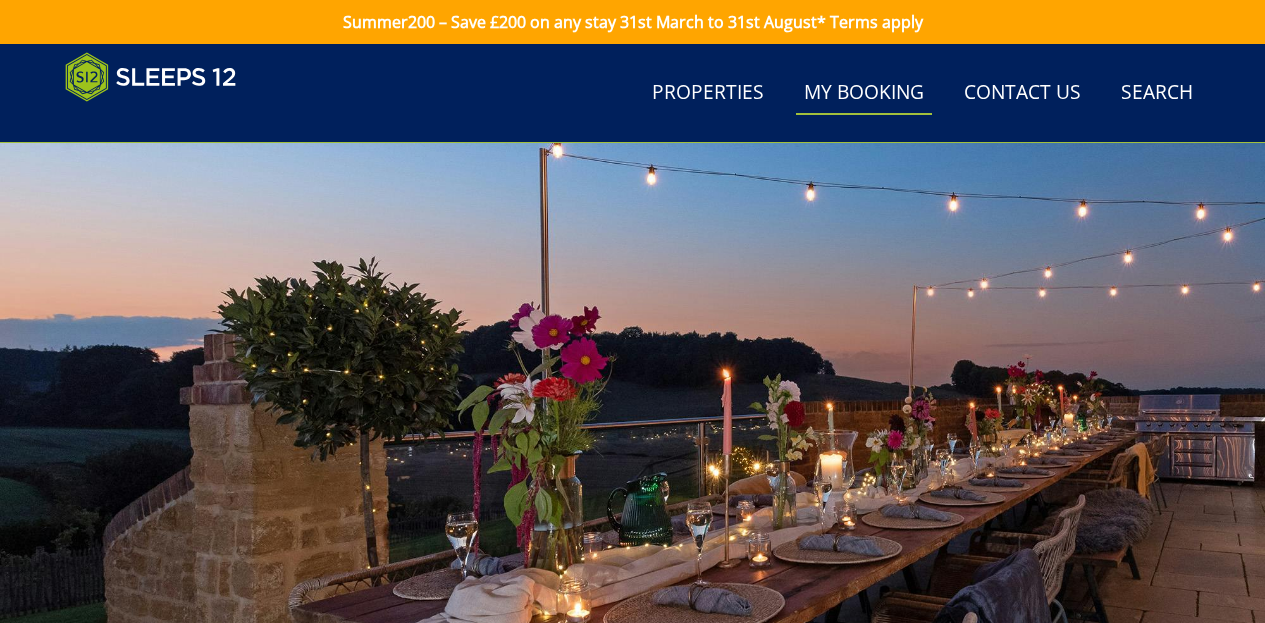 scroll, scrollTop: 779, scrollLeft: 0, axis: vertical 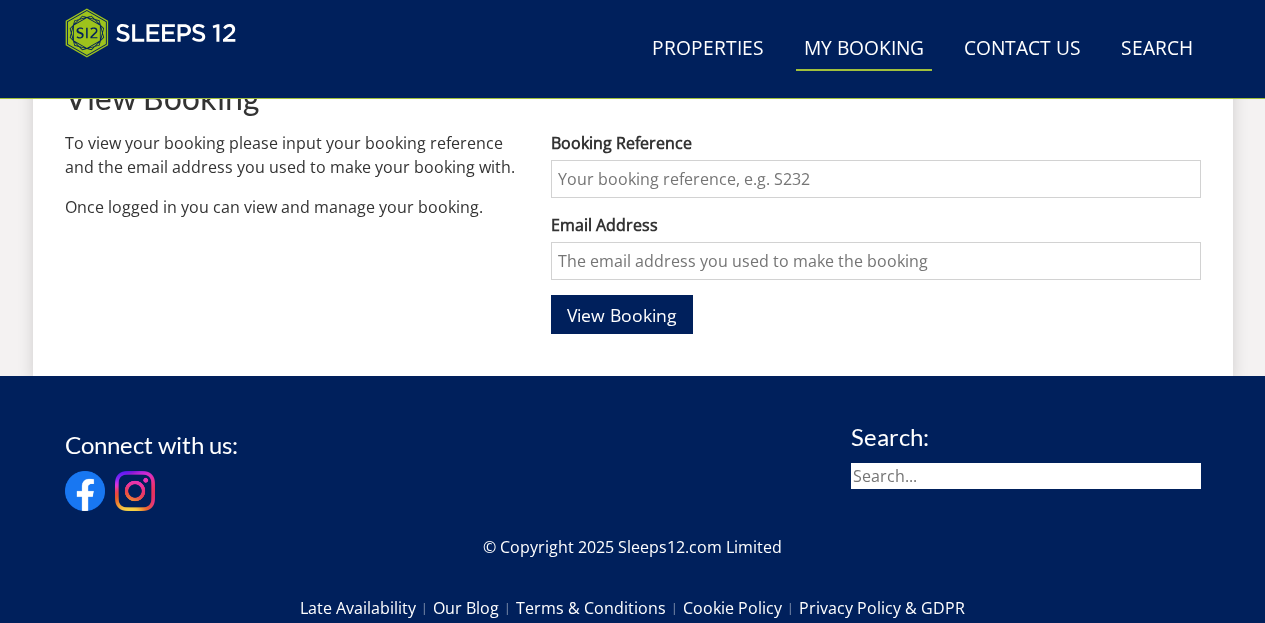 click on "Booking Reference" at bounding box center (875, 179) 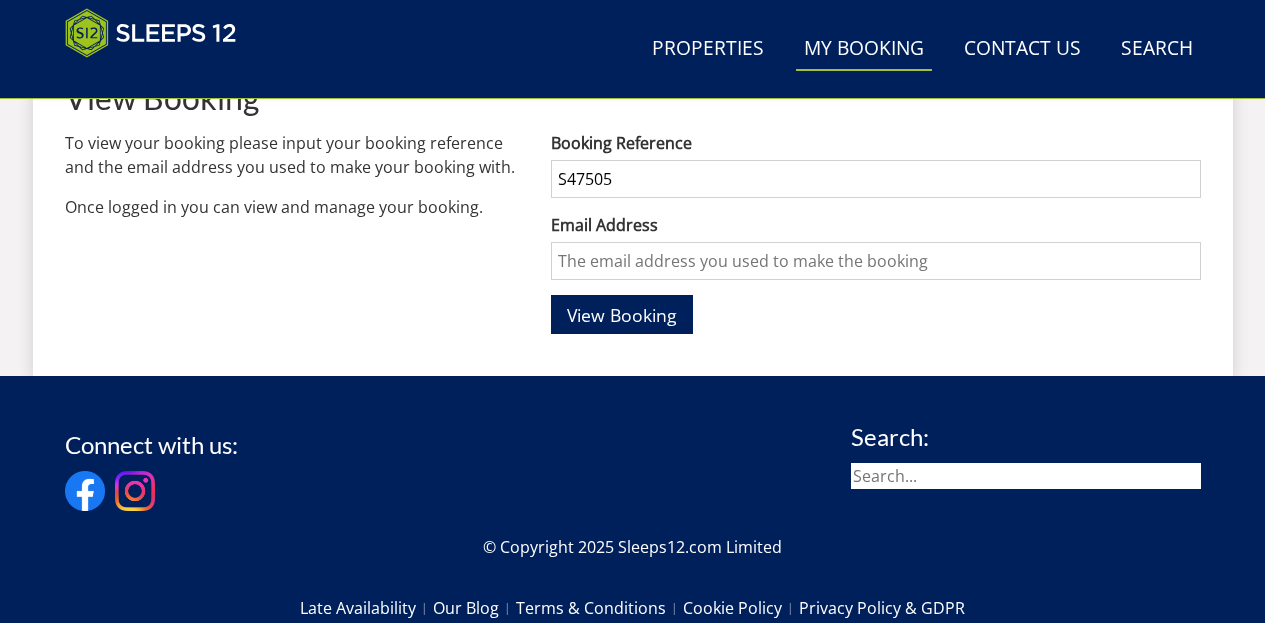 type on "S47505" 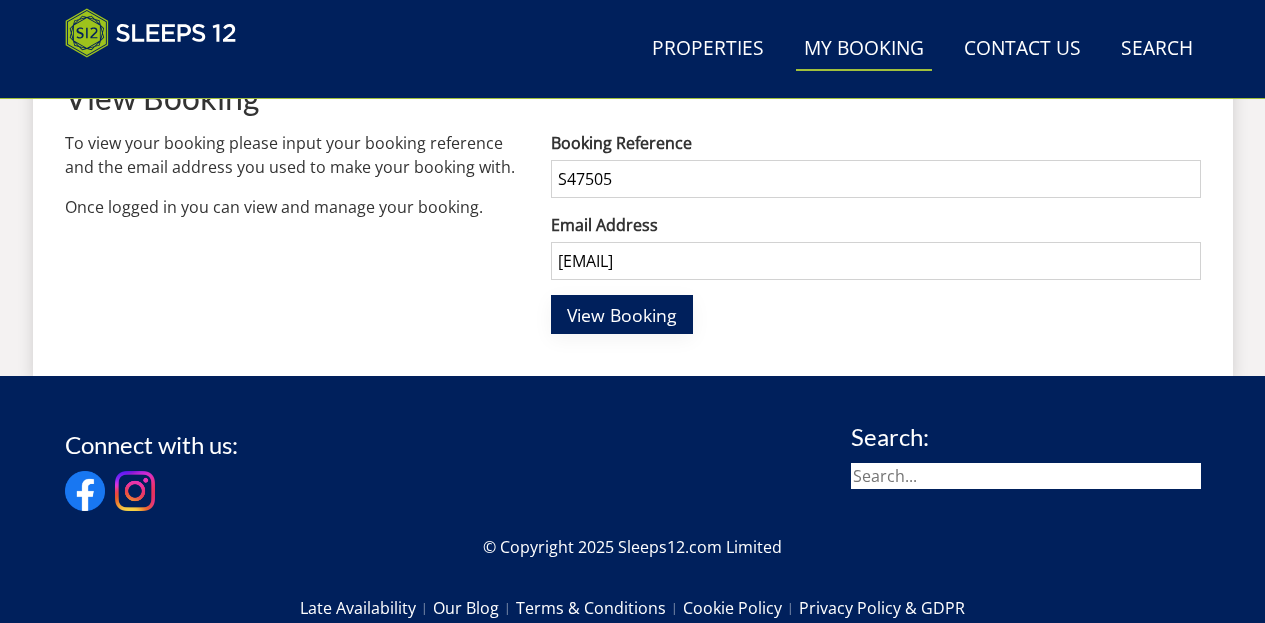 click on "View Booking" at bounding box center [622, 315] 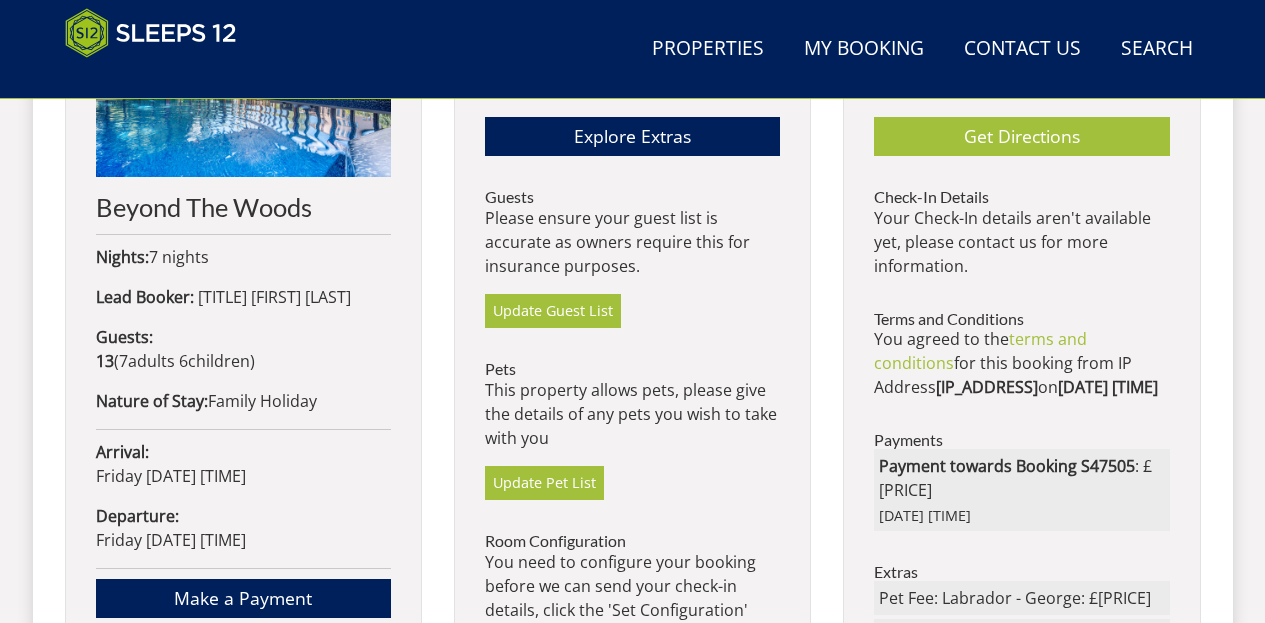 scroll, scrollTop: 917, scrollLeft: 0, axis: vertical 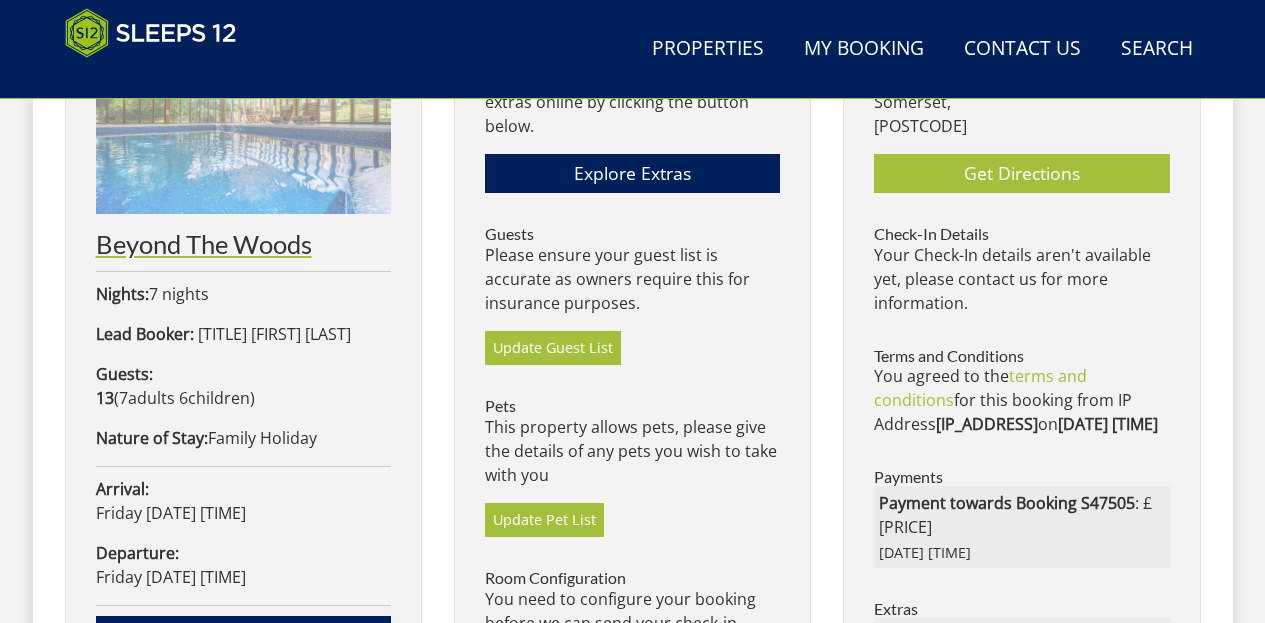 click on "Beyond The Woods" at bounding box center [243, 244] 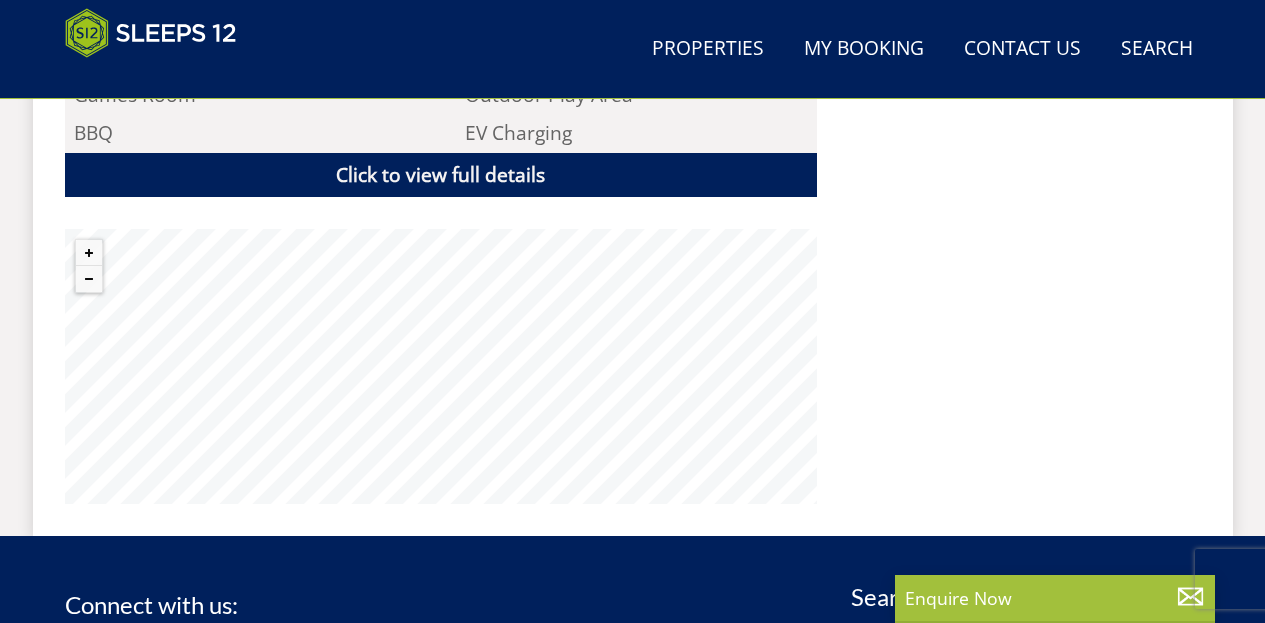 scroll, scrollTop: 1369, scrollLeft: 0, axis: vertical 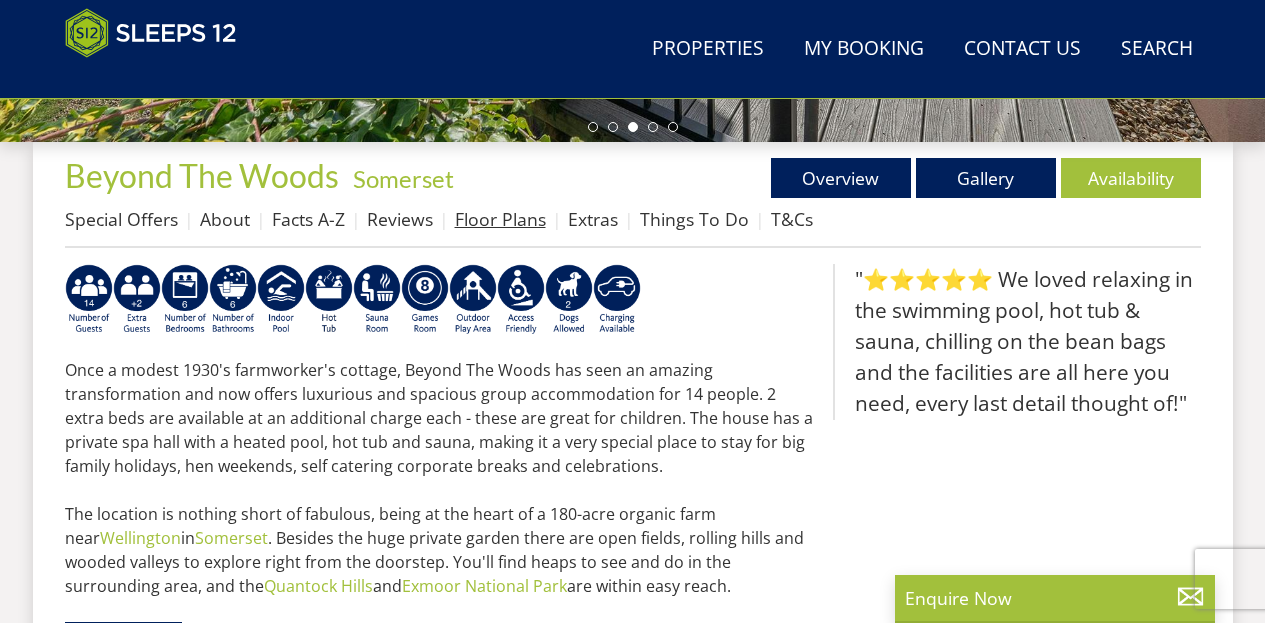 click on "Floor Plans" at bounding box center (500, 219) 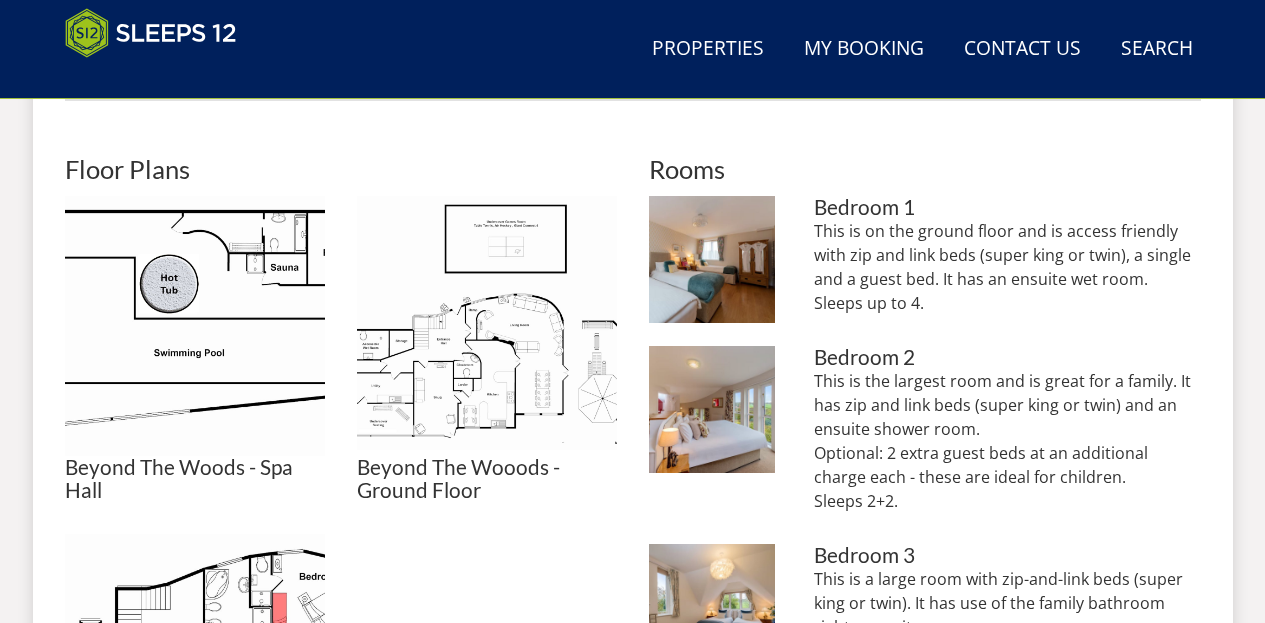 scroll, scrollTop: 848, scrollLeft: 0, axis: vertical 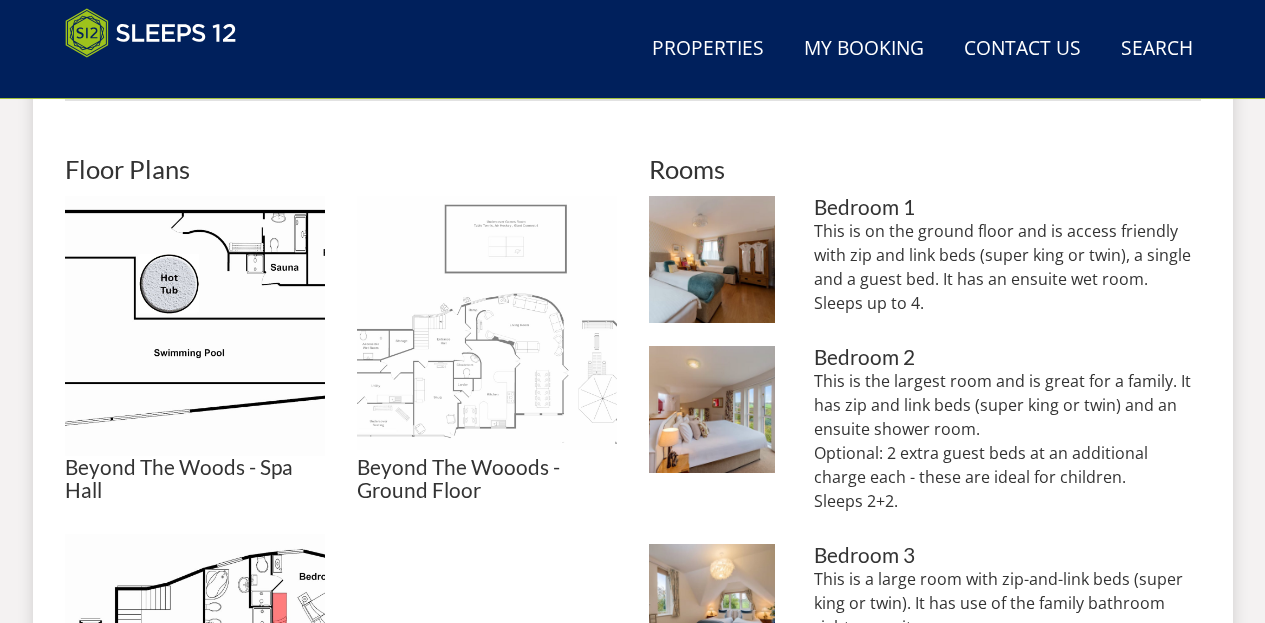 click at bounding box center (487, 326) 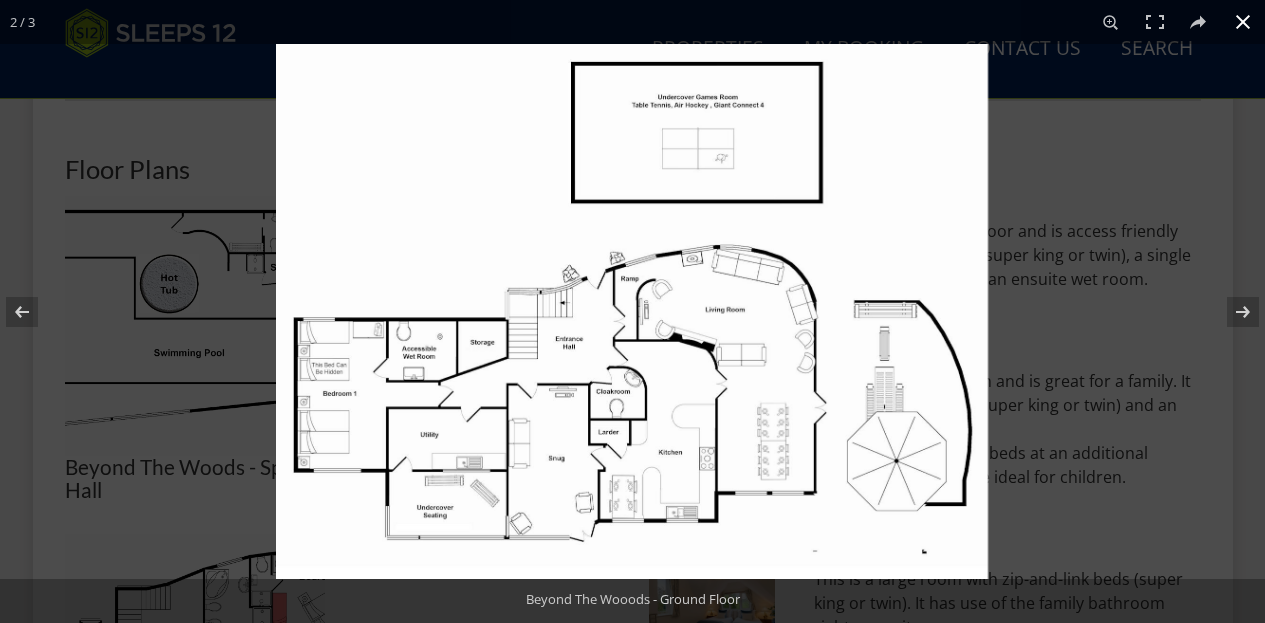 click at bounding box center [1243, 22] 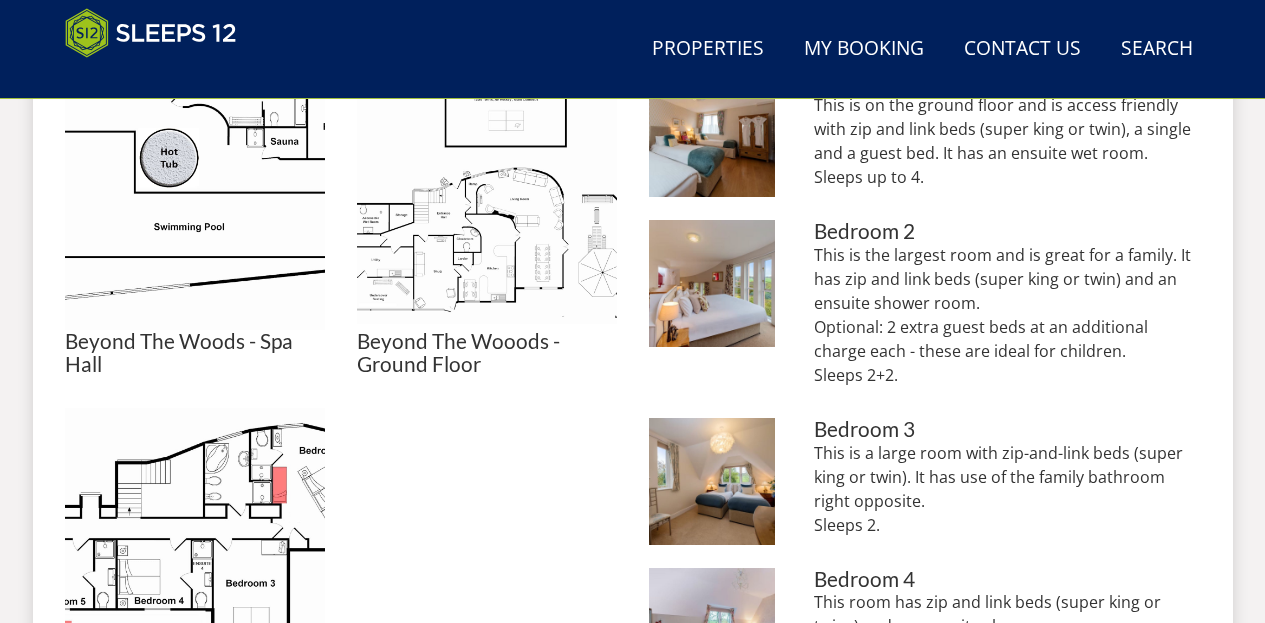 scroll, scrollTop: 981, scrollLeft: 0, axis: vertical 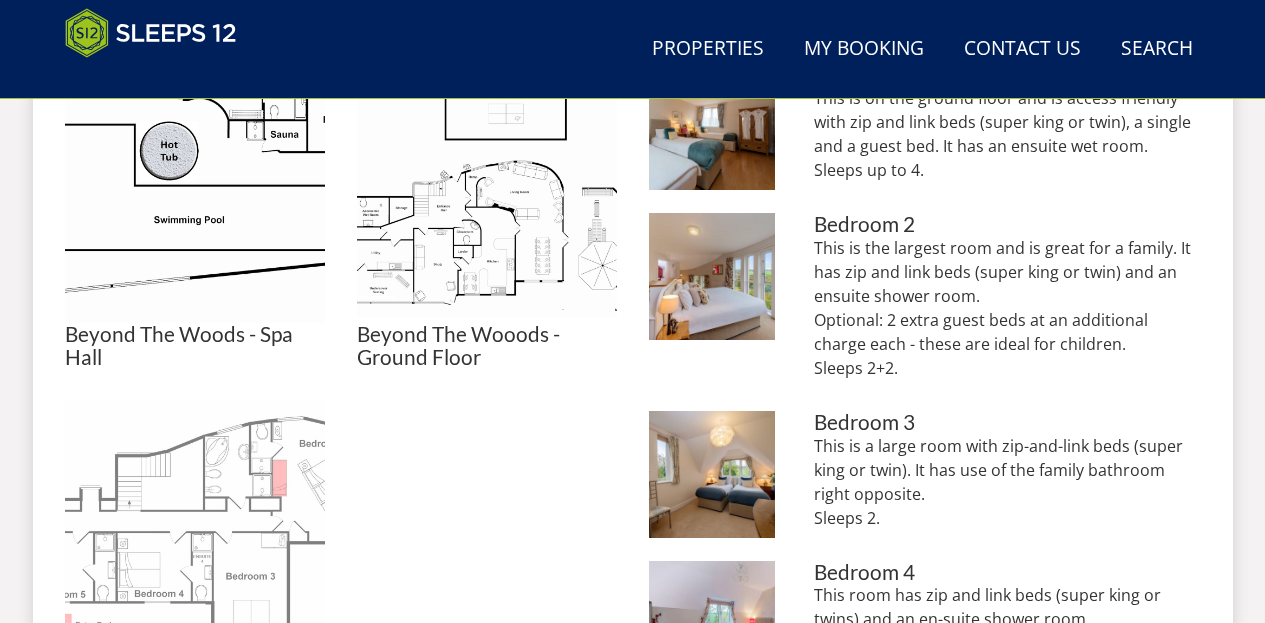 click at bounding box center (195, 531) 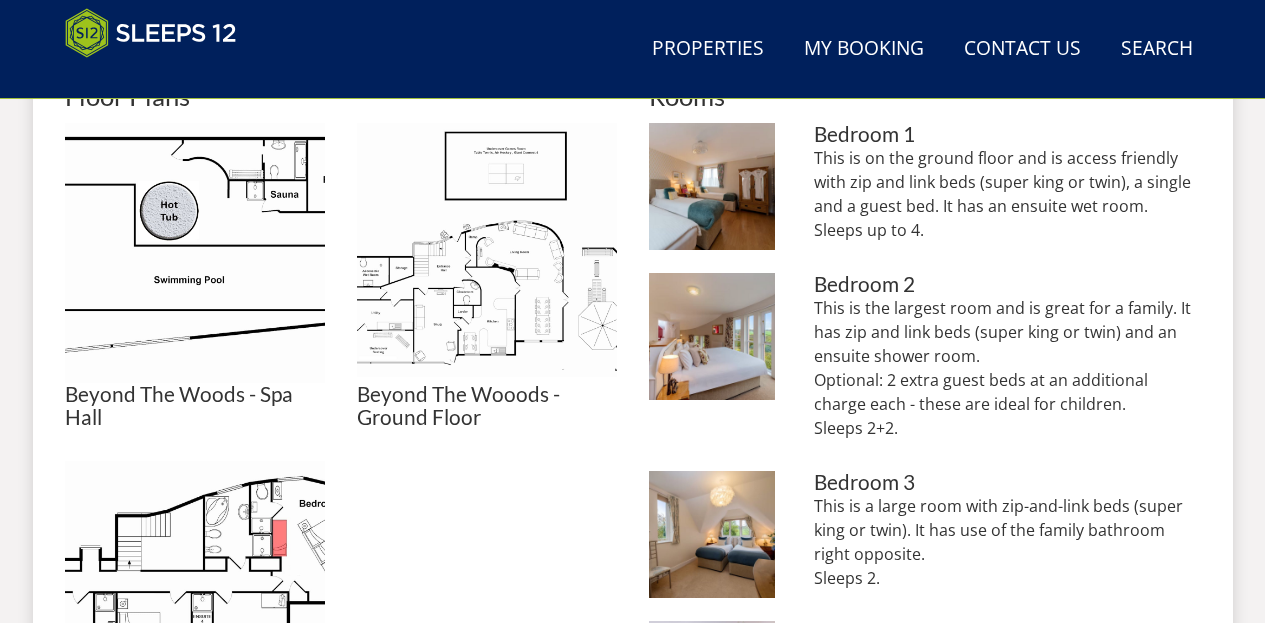 scroll, scrollTop: 892, scrollLeft: 0, axis: vertical 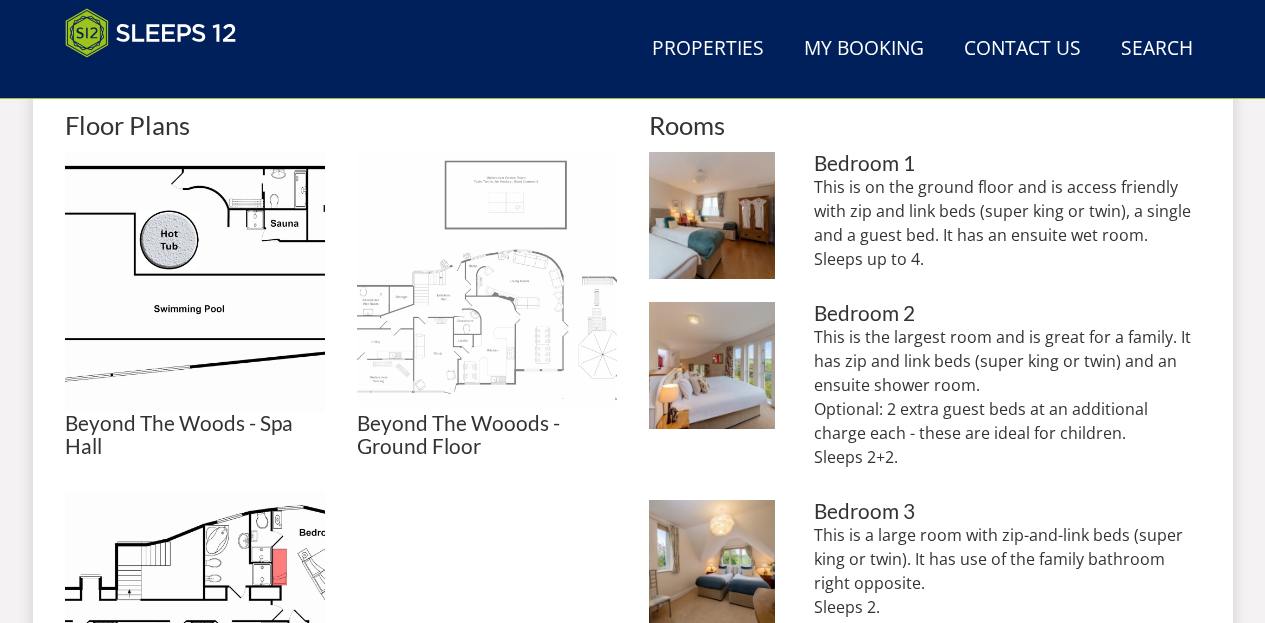 click at bounding box center (487, 282) 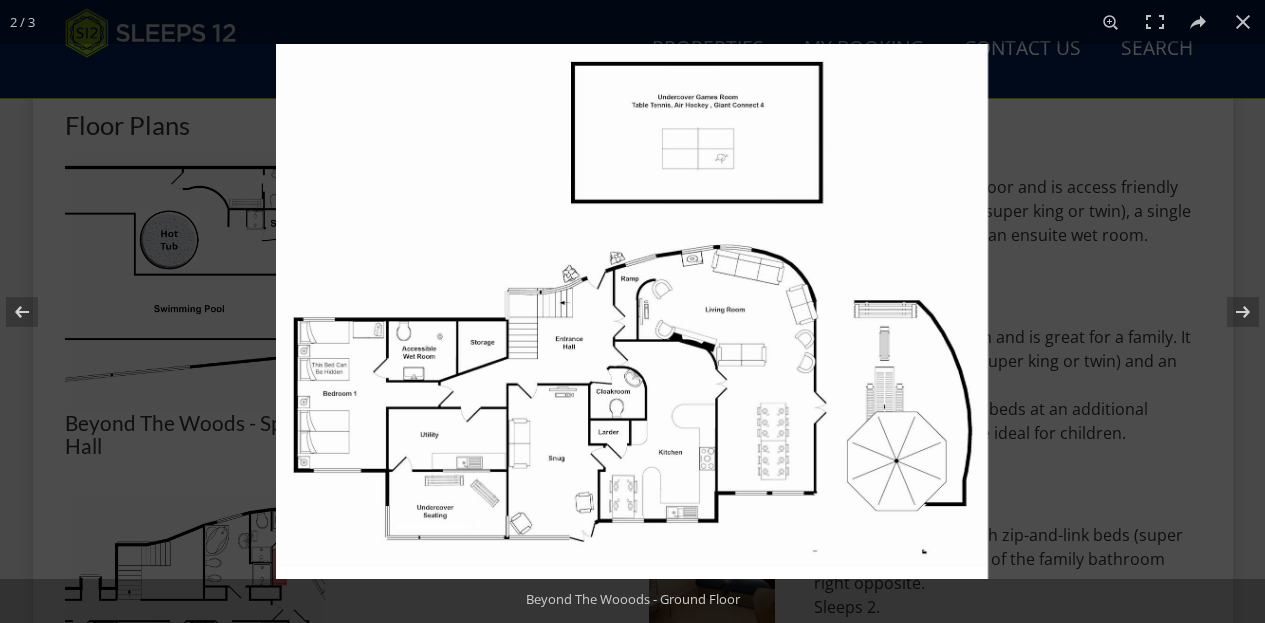 click at bounding box center [632, 311] 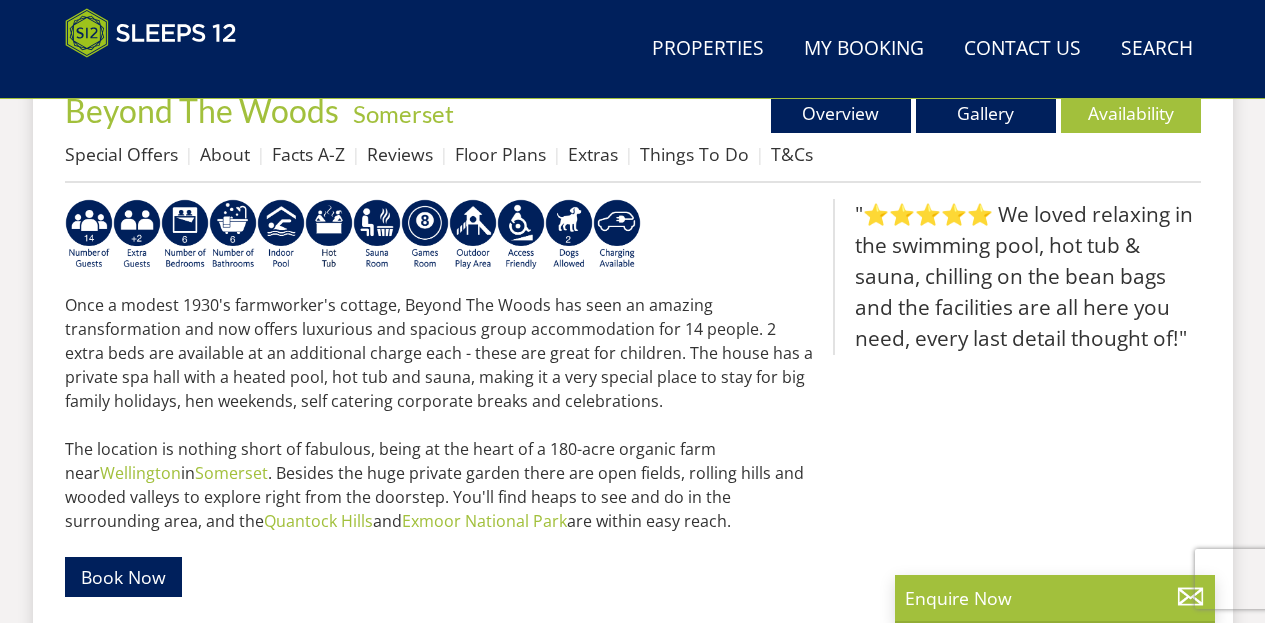 scroll, scrollTop: 770, scrollLeft: 0, axis: vertical 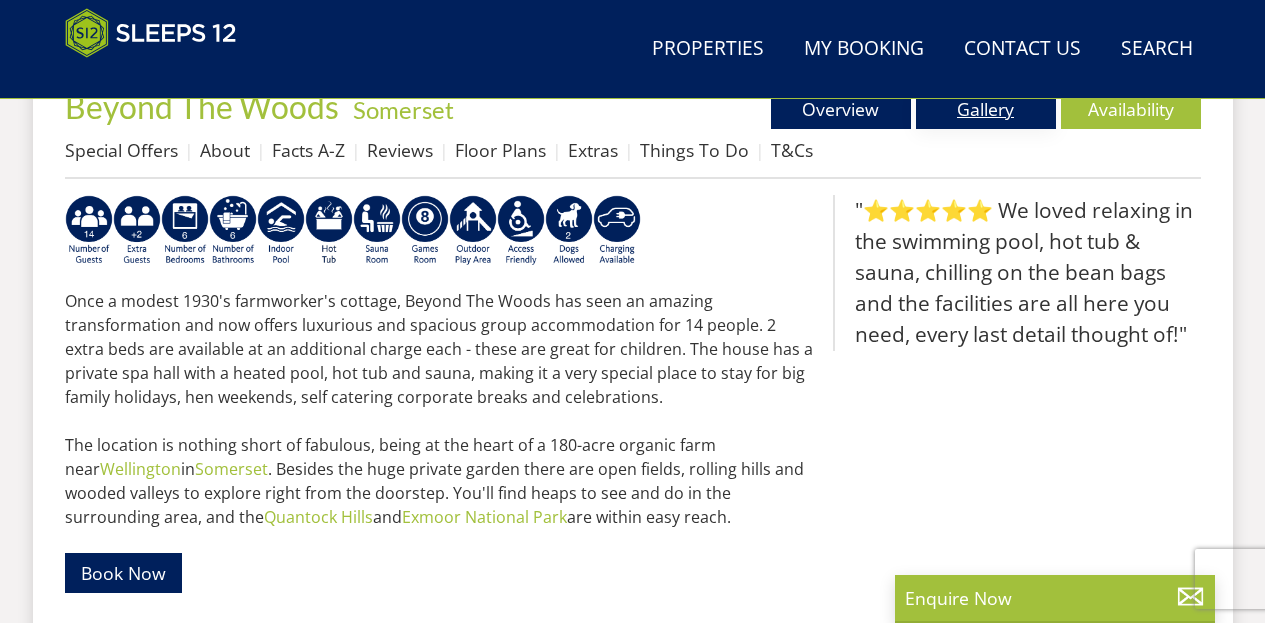 click on "Gallery" at bounding box center [986, 109] 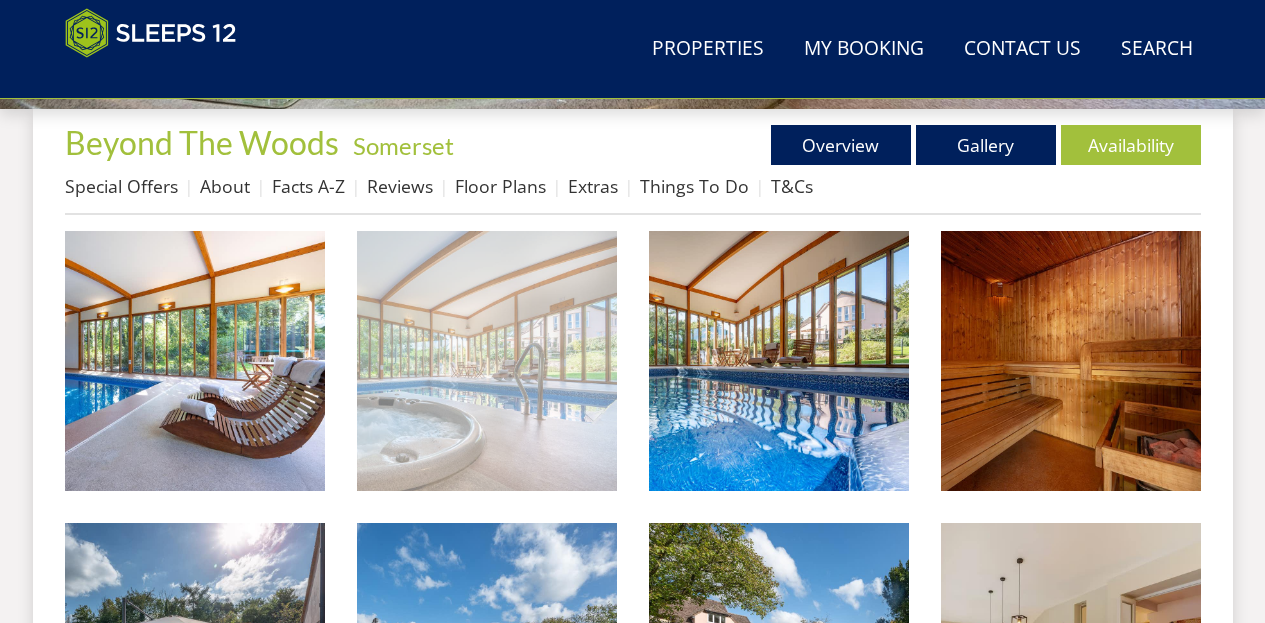 scroll, scrollTop: 744, scrollLeft: 0, axis: vertical 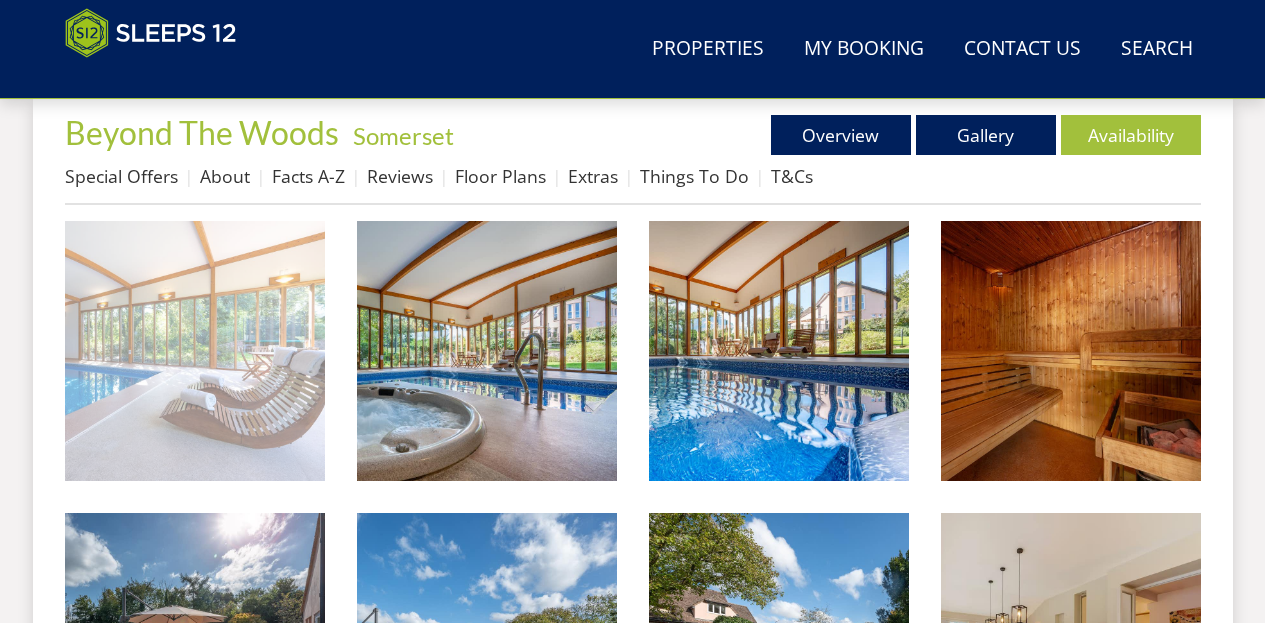 click at bounding box center [195, 351] 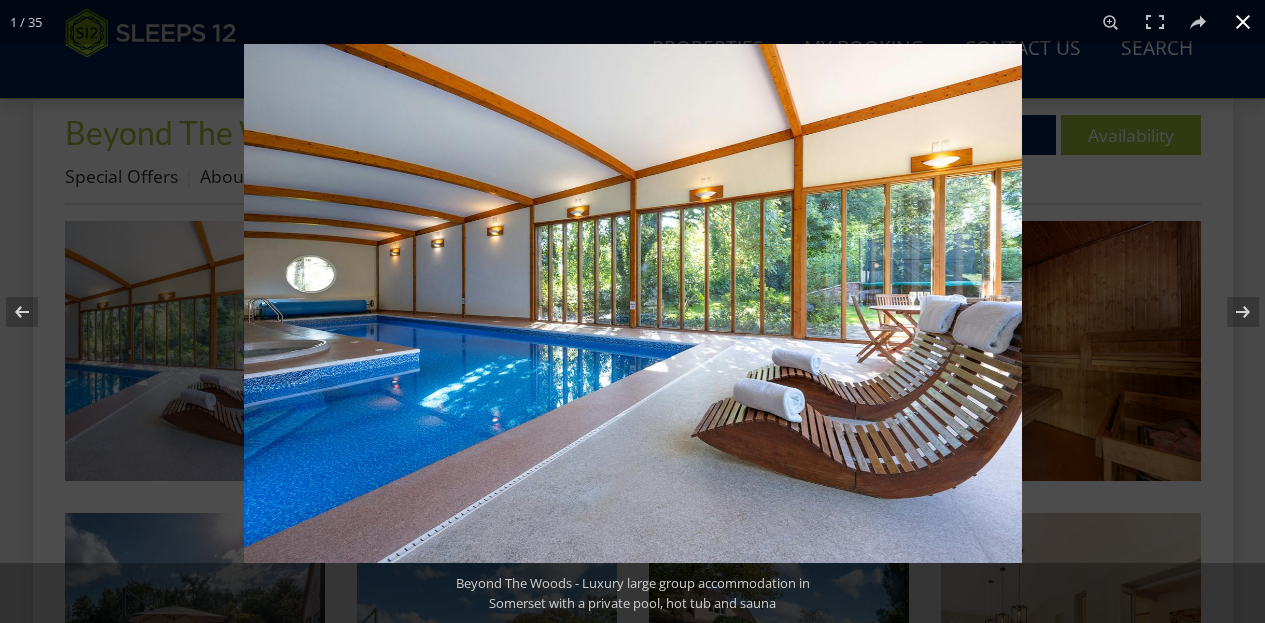 click at bounding box center [1243, 22] 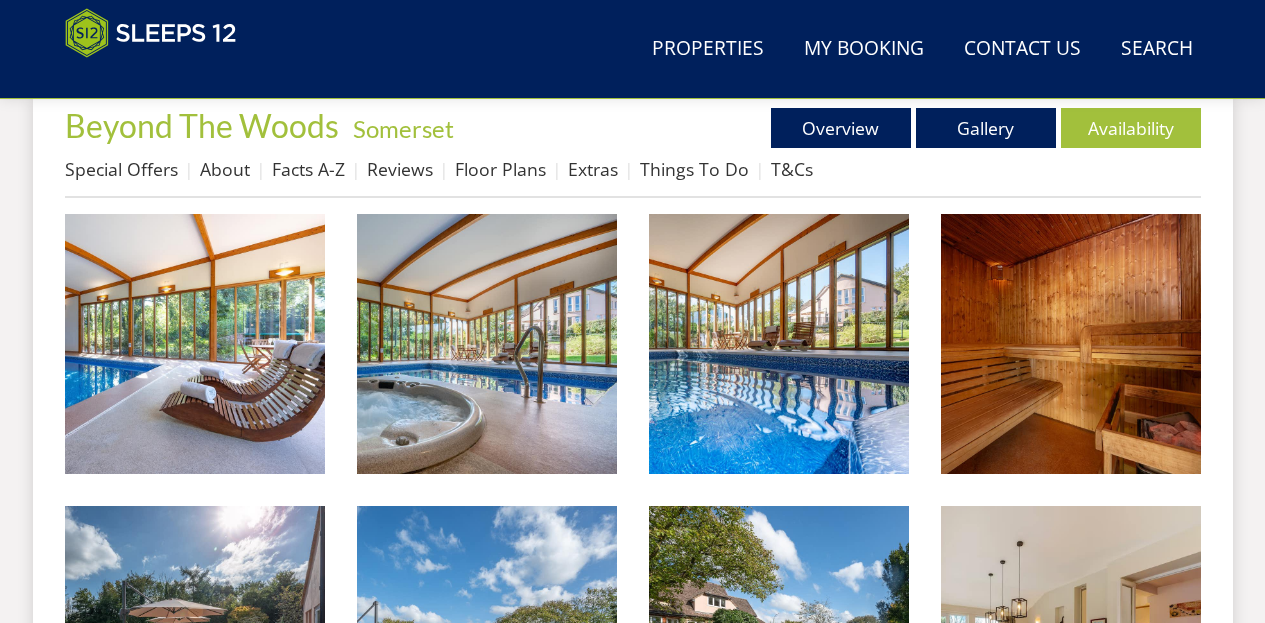 scroll, scrollTop: 753, scrollLeft: 0, axis: vertical 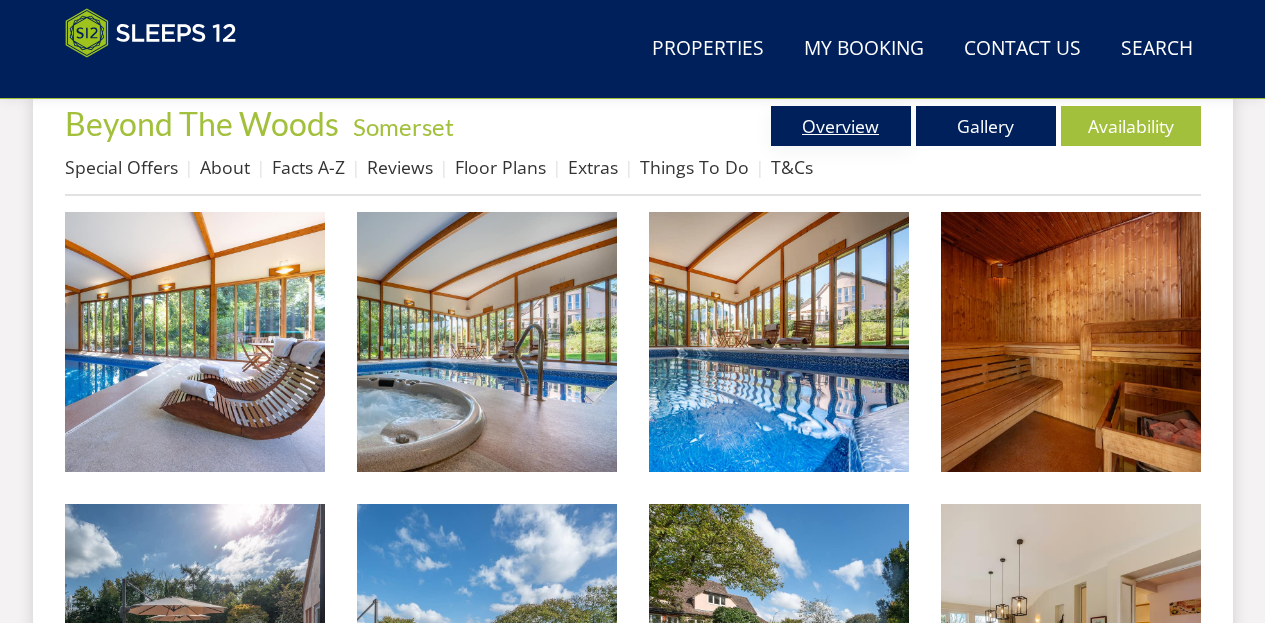 click on "Overview" at bounding box center (841, 126) 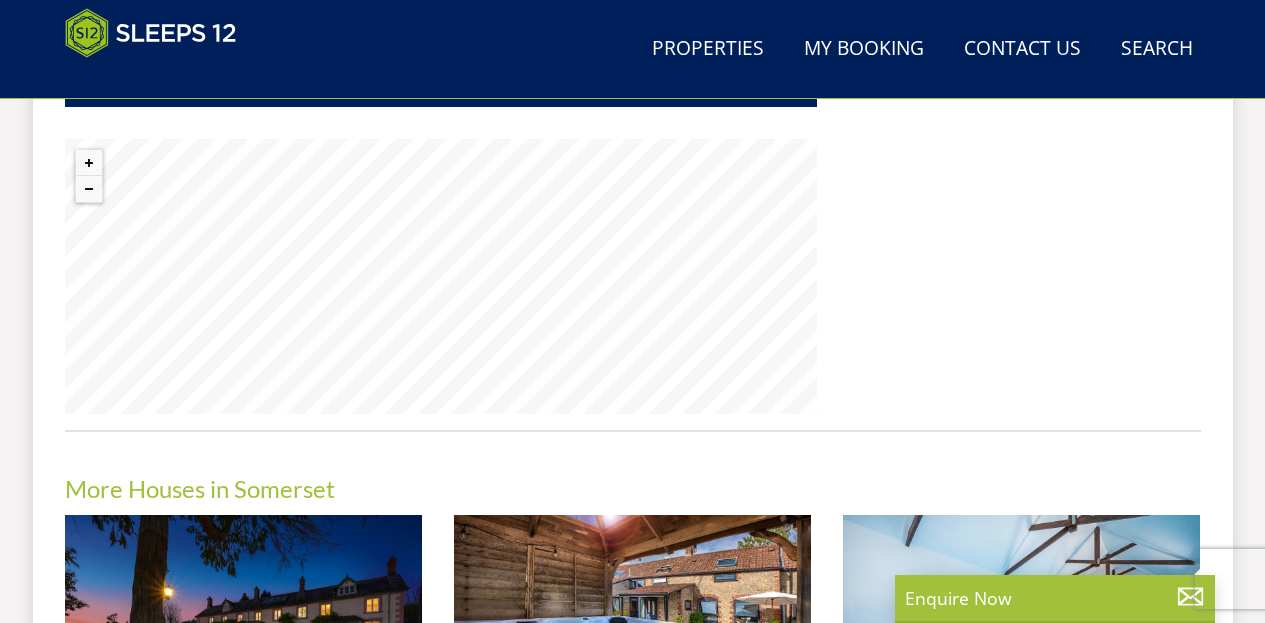scroll, scrollTop: 1459, scrollLeft: 0, axis: vertical 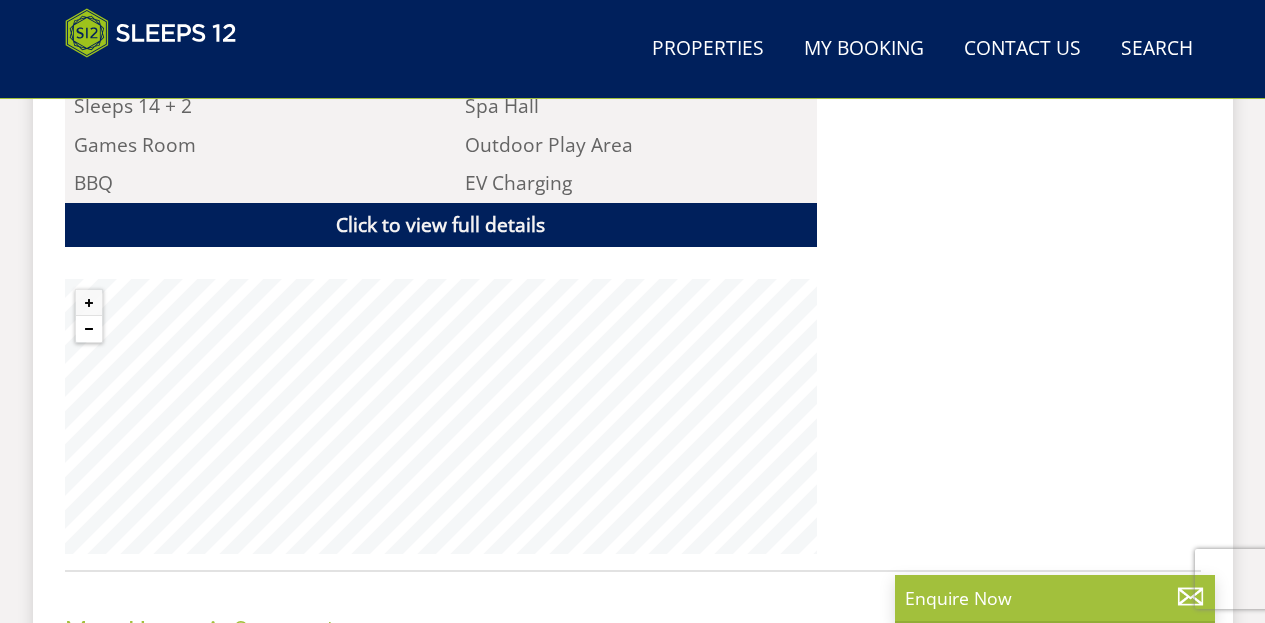 click at bounding box center [89, 329] 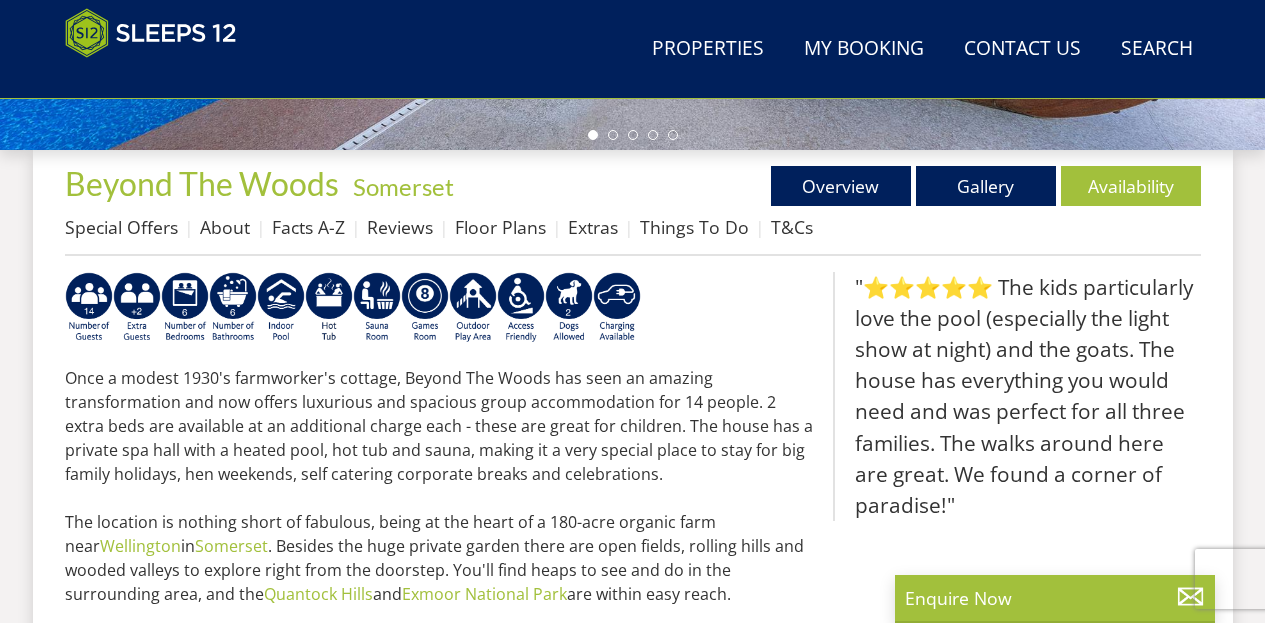 scroll, scrollTop: 695, scrollLeft: 0, axis: vertical 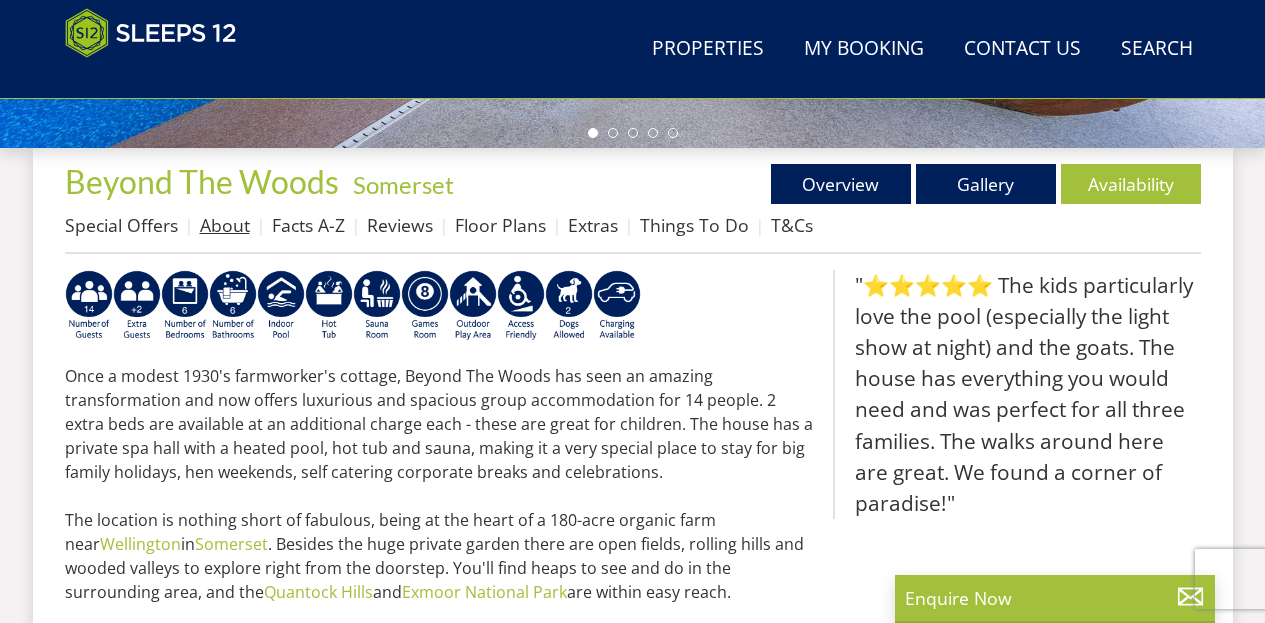 click on "About" at bounding box center (225, 225) 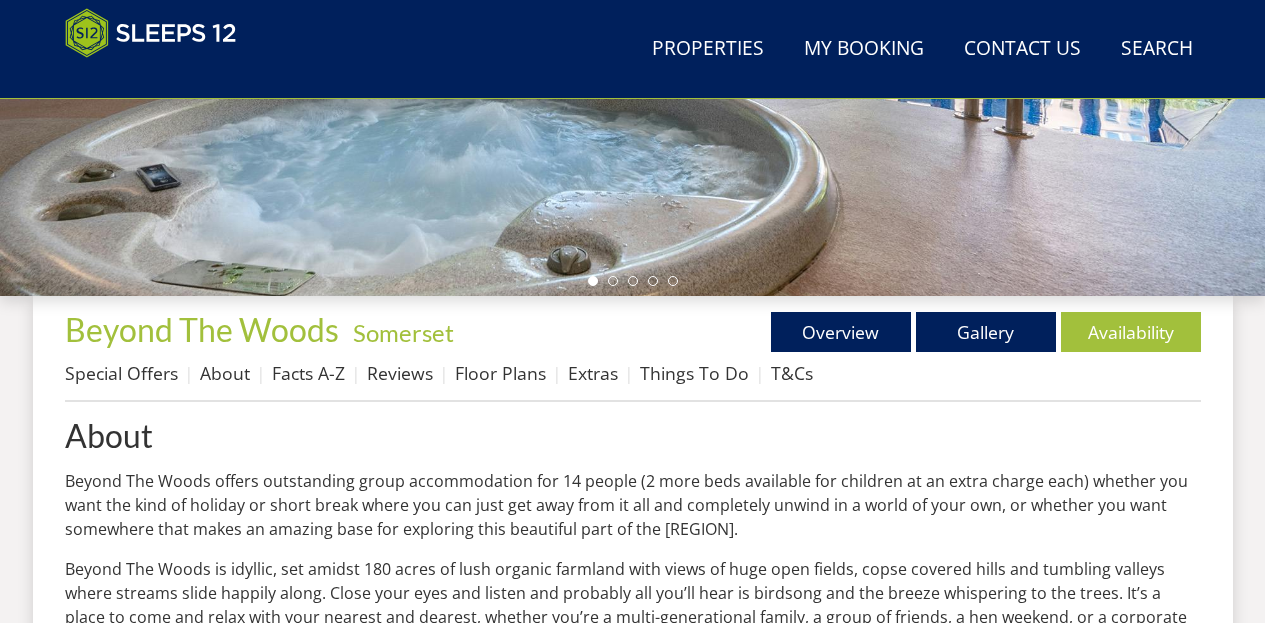 scroll, scrollTop: 546, scrollLeft: 0, axis: vertical 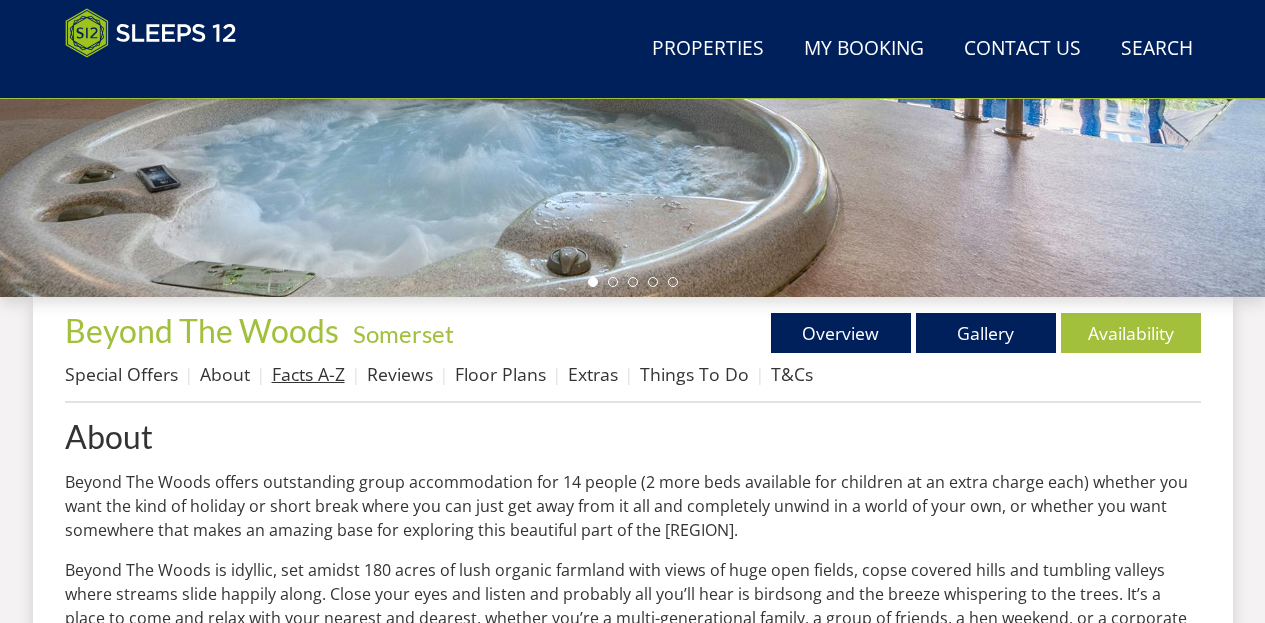 click on "Facts A-Z" at bounding box center [308, 374] 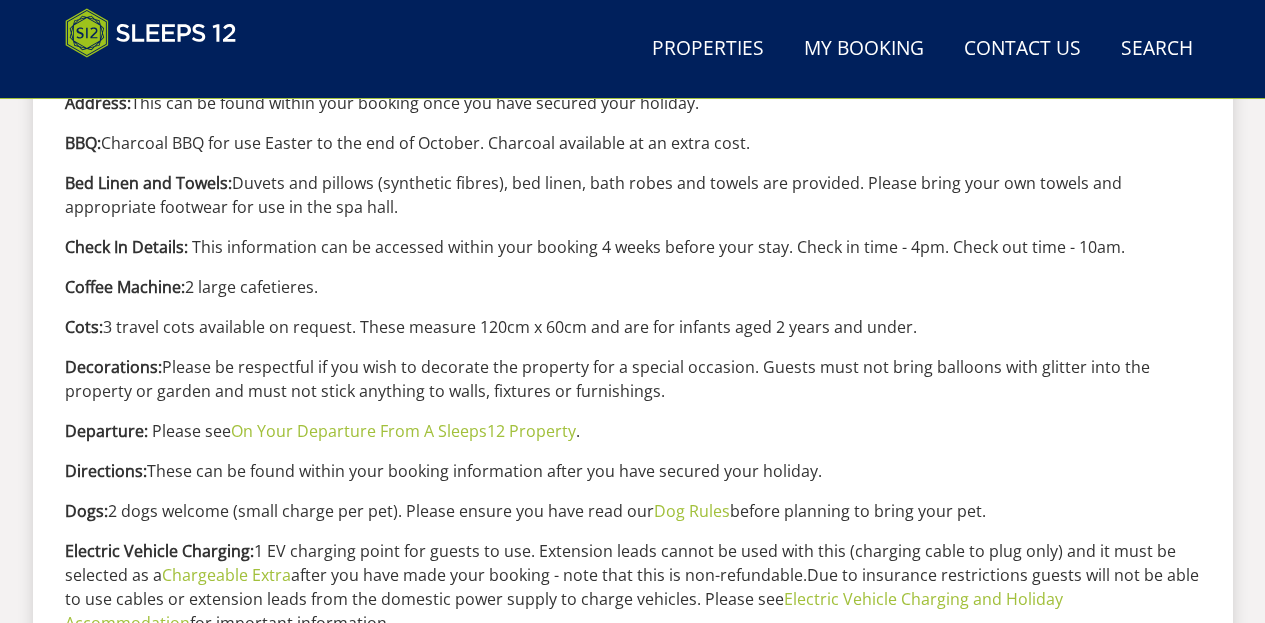 scroll, scrollTop: 1051, scrollLeft: 0, axis: vertical 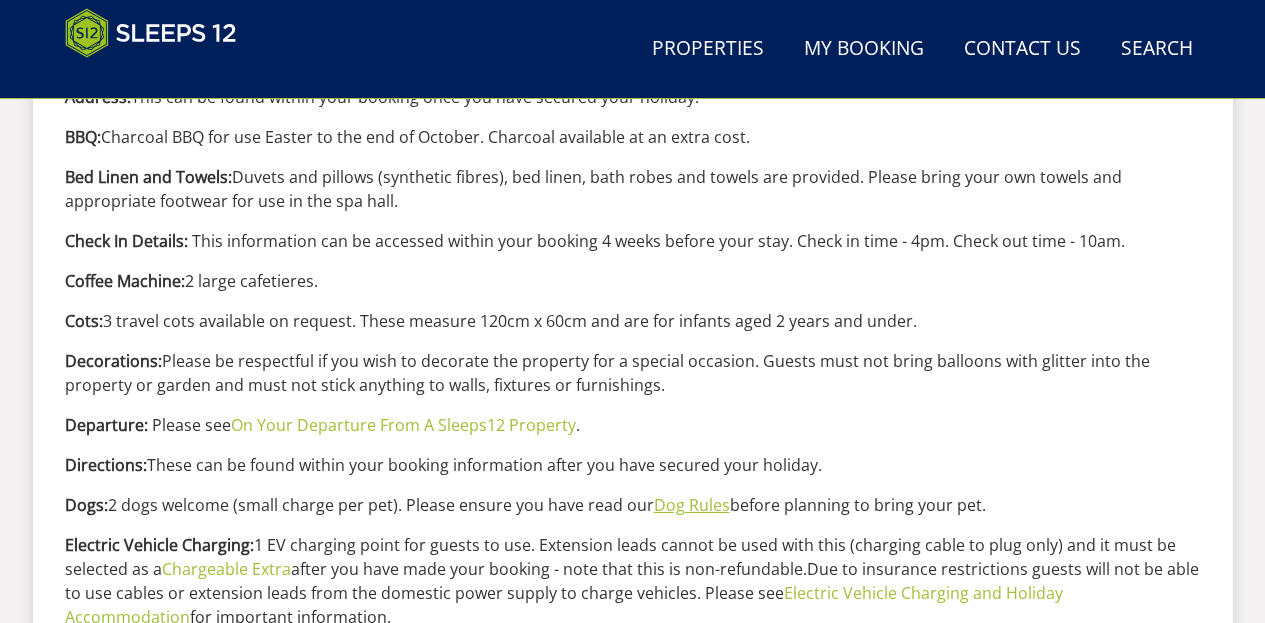 click on "Dog Rules" at bounding box center (692, 505) 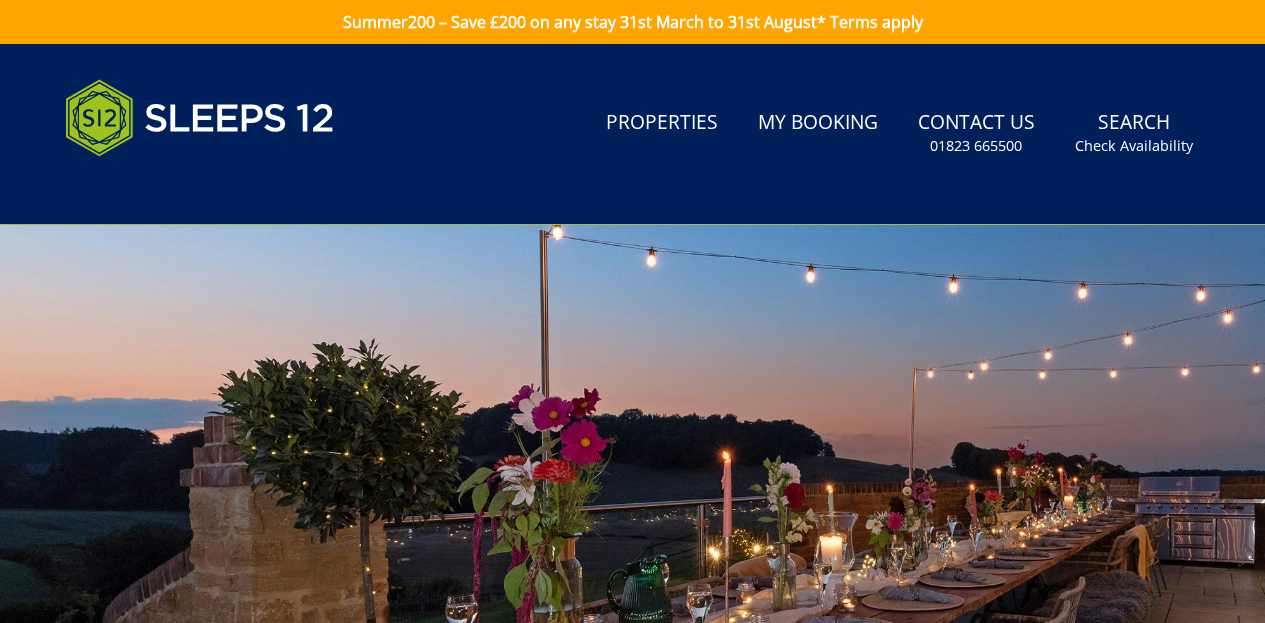 scroll, scrollTop: 0, scrollLeft: 0, axis: both 